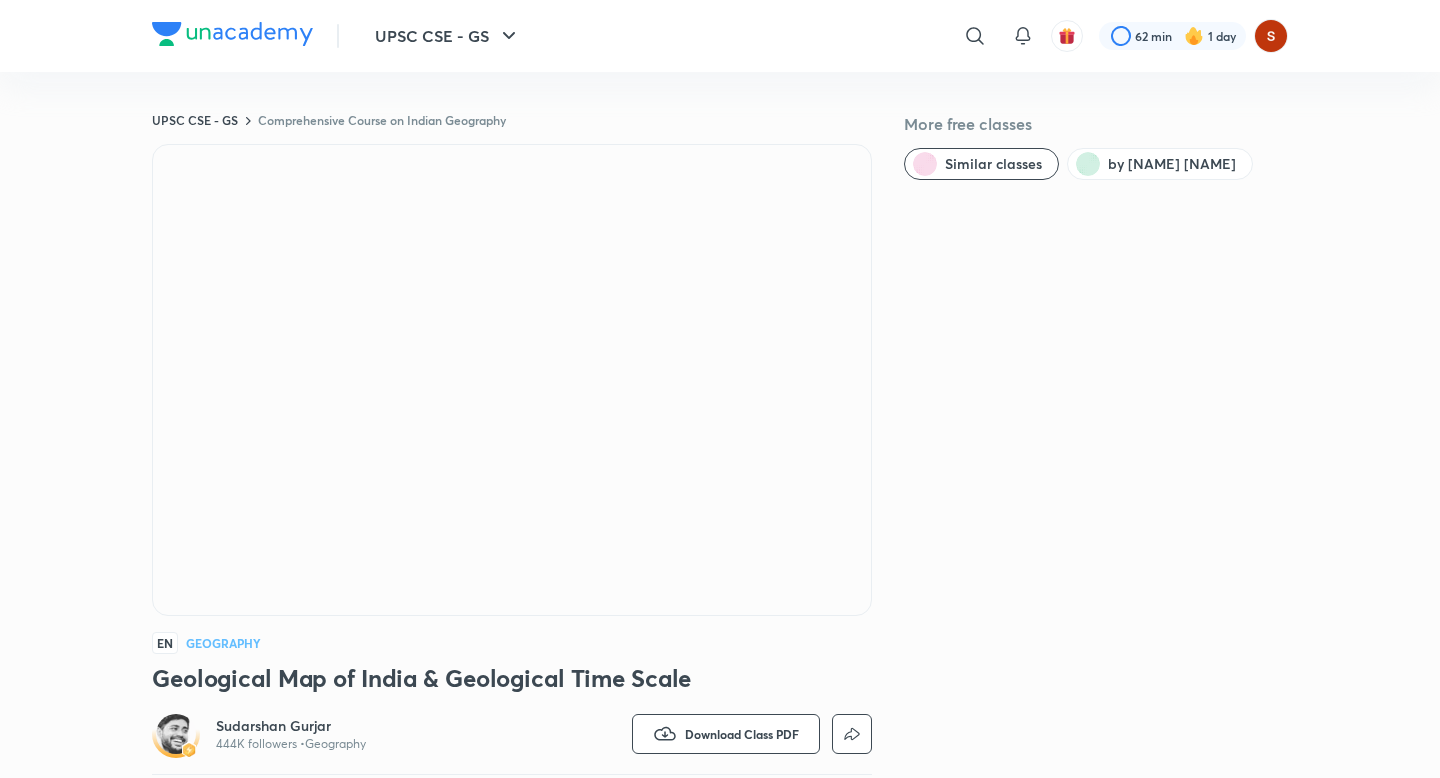 scroll, scrollTop: 0, scrollLeft: 0, axis: both 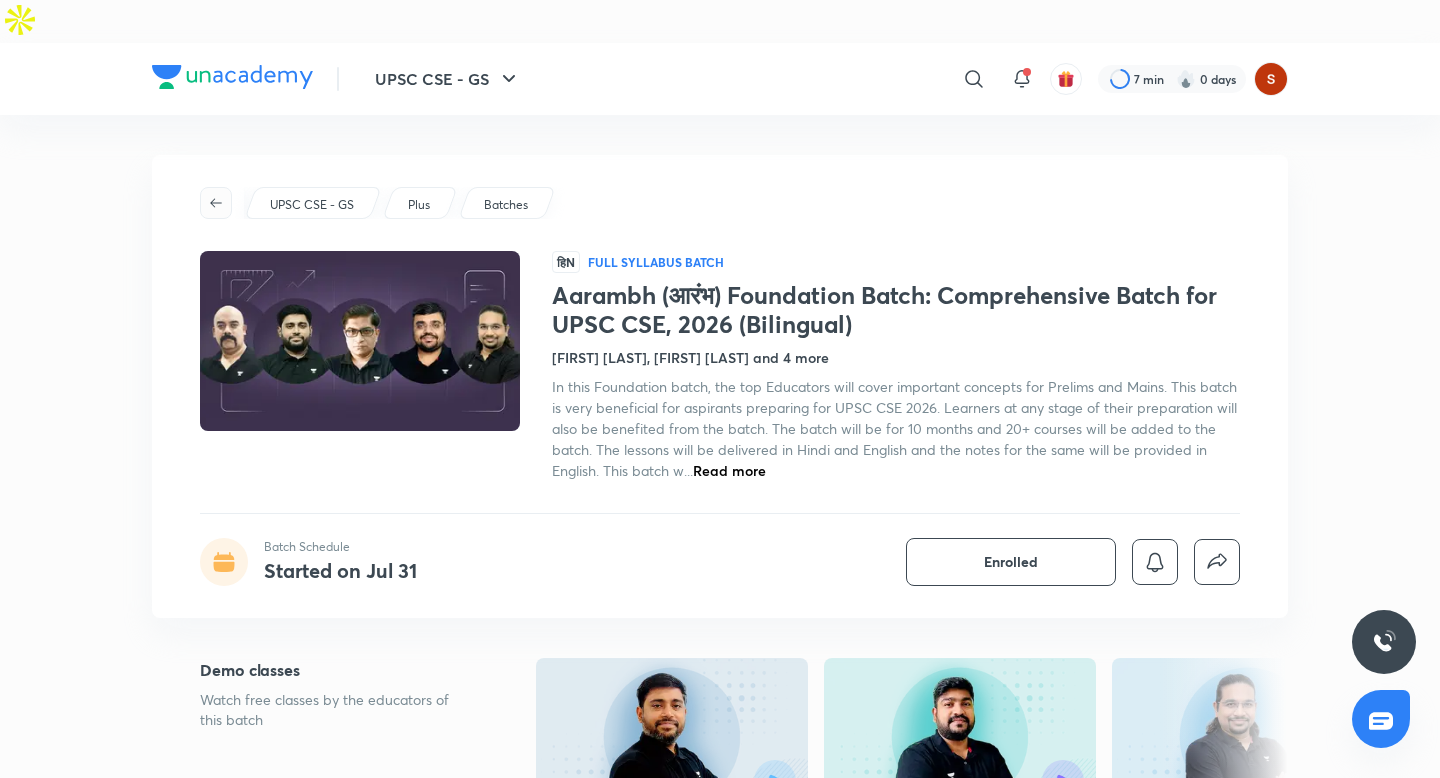 click at bounding box center (216, 203) 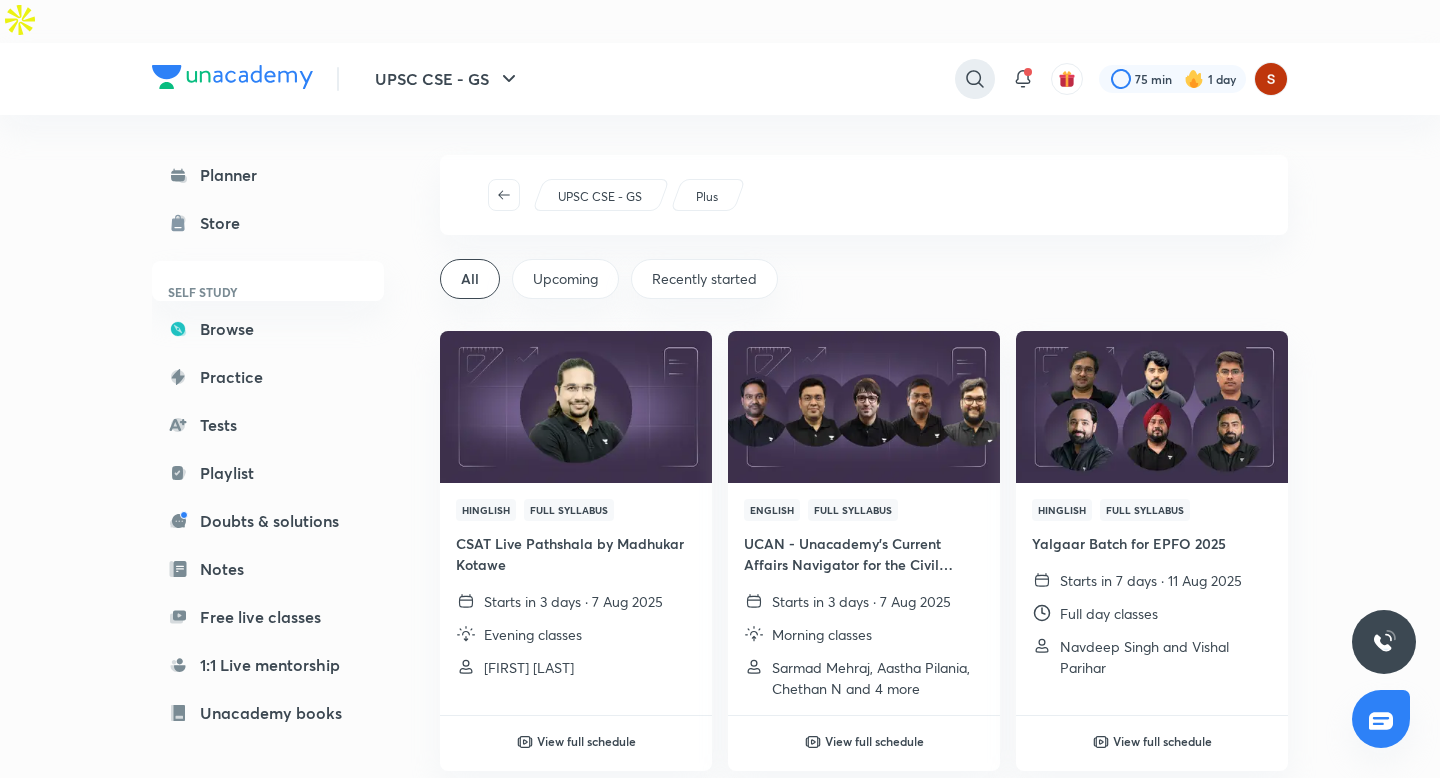 click 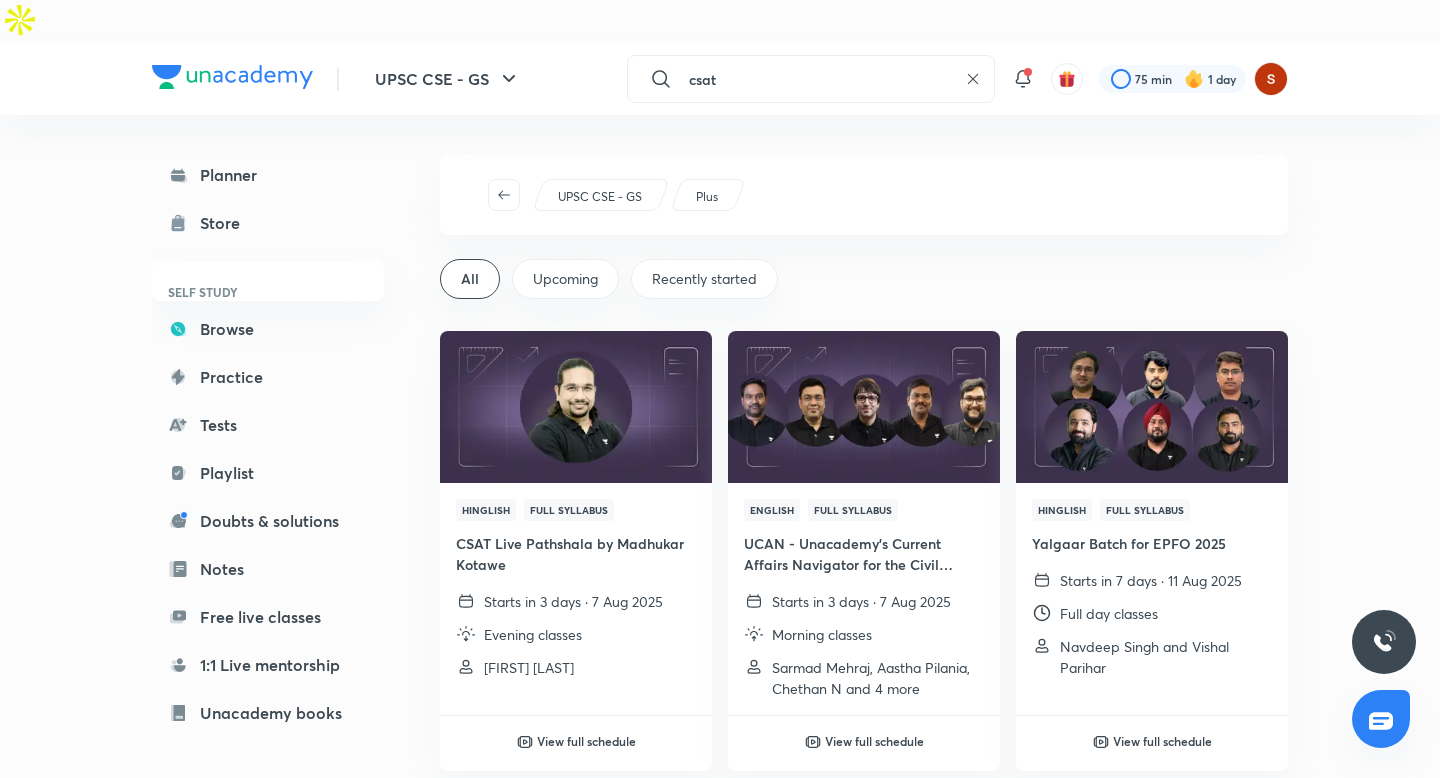 type on "csat" 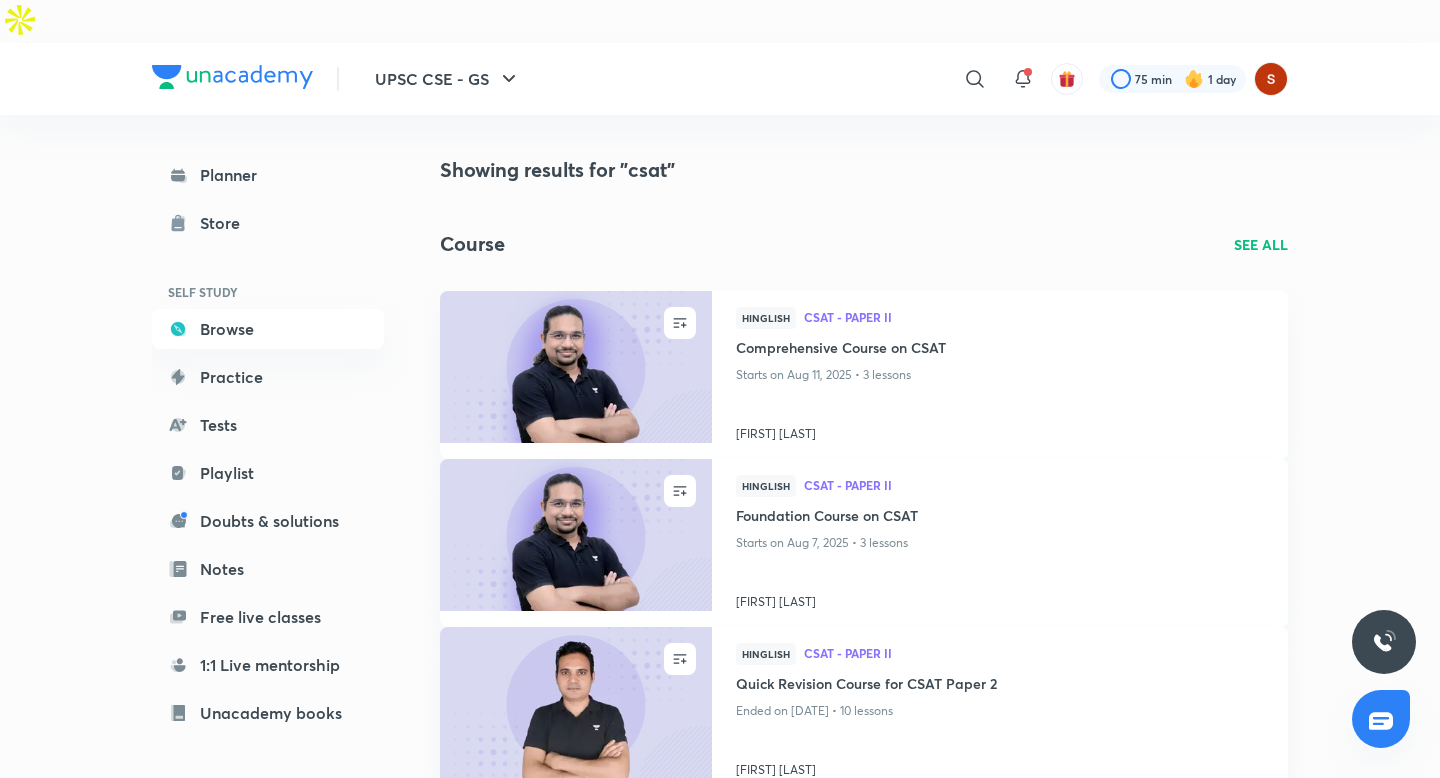 click on "UPSC CSE - GS ​ 75 min 1 day Planner Store SELF STUDY Browse Practice Tests Playlist Doubts & solutions Notes Free live classes 1:1 Live mentorship Unacademy books ME Enrollments Saved Showing results for "csat" Course SEE ALL ENROLL Hinglish CSAT - Paper II Comprehensive Course on CSAT Starts on Aug 11, 2025 • 3 lessons [FIRST] [LAST] ENROLL Hinglish CSAT - Paper II Foundation Course on CSAT Starts on Aug 7, 2025 • 3 lessons [FIRST] [LAST] ENROLL Hinglish CSAT - Paper II Quick Revision Course for CSAT Paper 2 Ended on Apr 18, 2025 • 10 lessons [FIRST] [LAST] See All Lesson SEE ALL ENROLL Hinglish CSAT Lesson 27 • May 2 • 1h 48m [FIRST] [LAST] ENROLL Hinglish CSAT Lesson 26 • Apr 30 • 1h 57m [FIRST] [LAST] ENROLL Hinglish CSAT Paper 2 Revision - X Lesson 10 • Apr 18 • 1h 37m [FIRST] [LAST] See All Educator SEE ALL Unacademy UPSC CSAT 58K Followers See All Topics SEE ALL CSAT - Paper II 218 courses Test Series SEE ALL CSAT Mock Test Series Ended on May 20 Batch" at bounding box center [720, 1503] 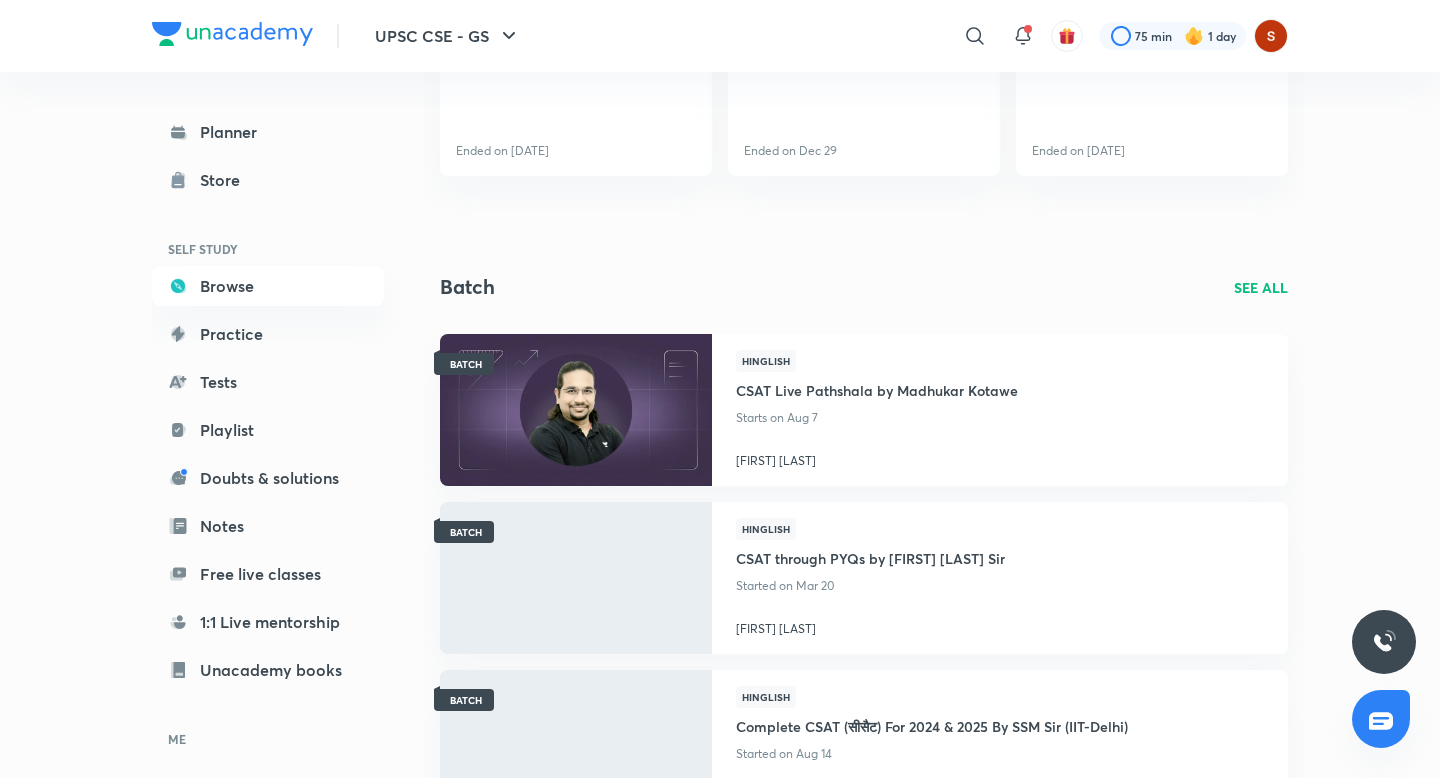 scroll, scrollTop: 2142, scrollLeft: 0, axis: vertical 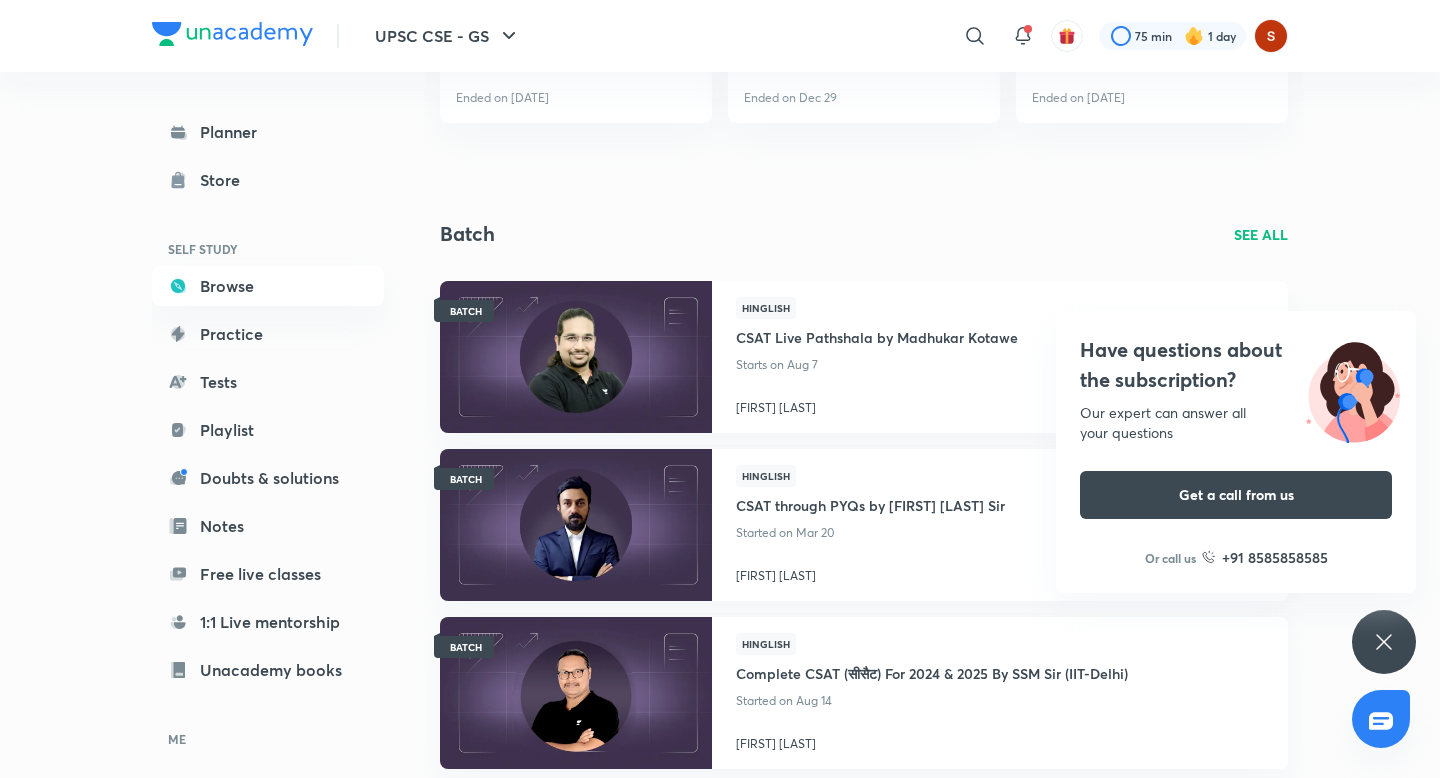click on "Have questions about the subscription? Our expert can answer all your questions Get a call from us Or call us +91 8585858585" at bounding box center (1384, 642) 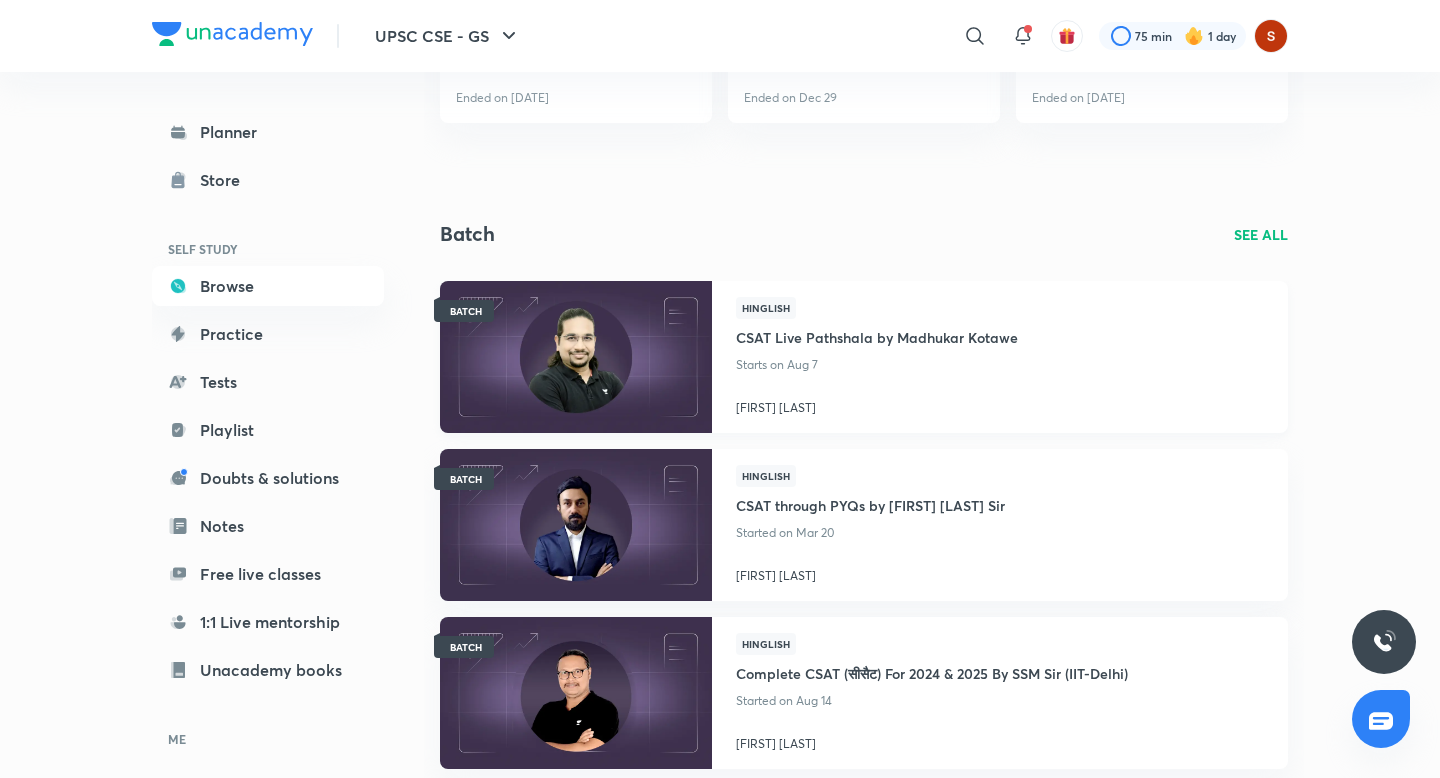 click on "CSAT Live Pathshala by Madhukar Kotawe" at bounding box center (877, 335) 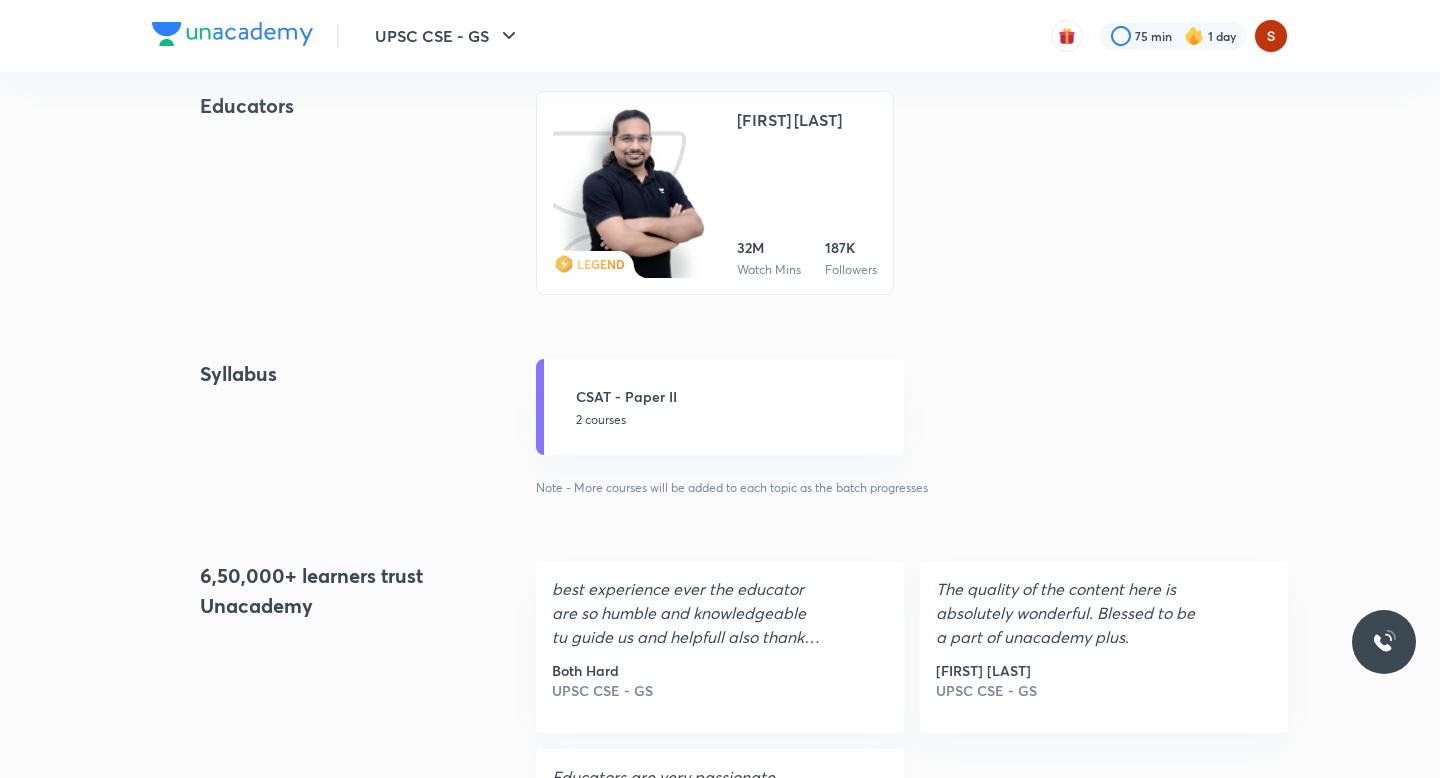 scroll, scrollTop: 0, scrollLeft: 0, axis: both 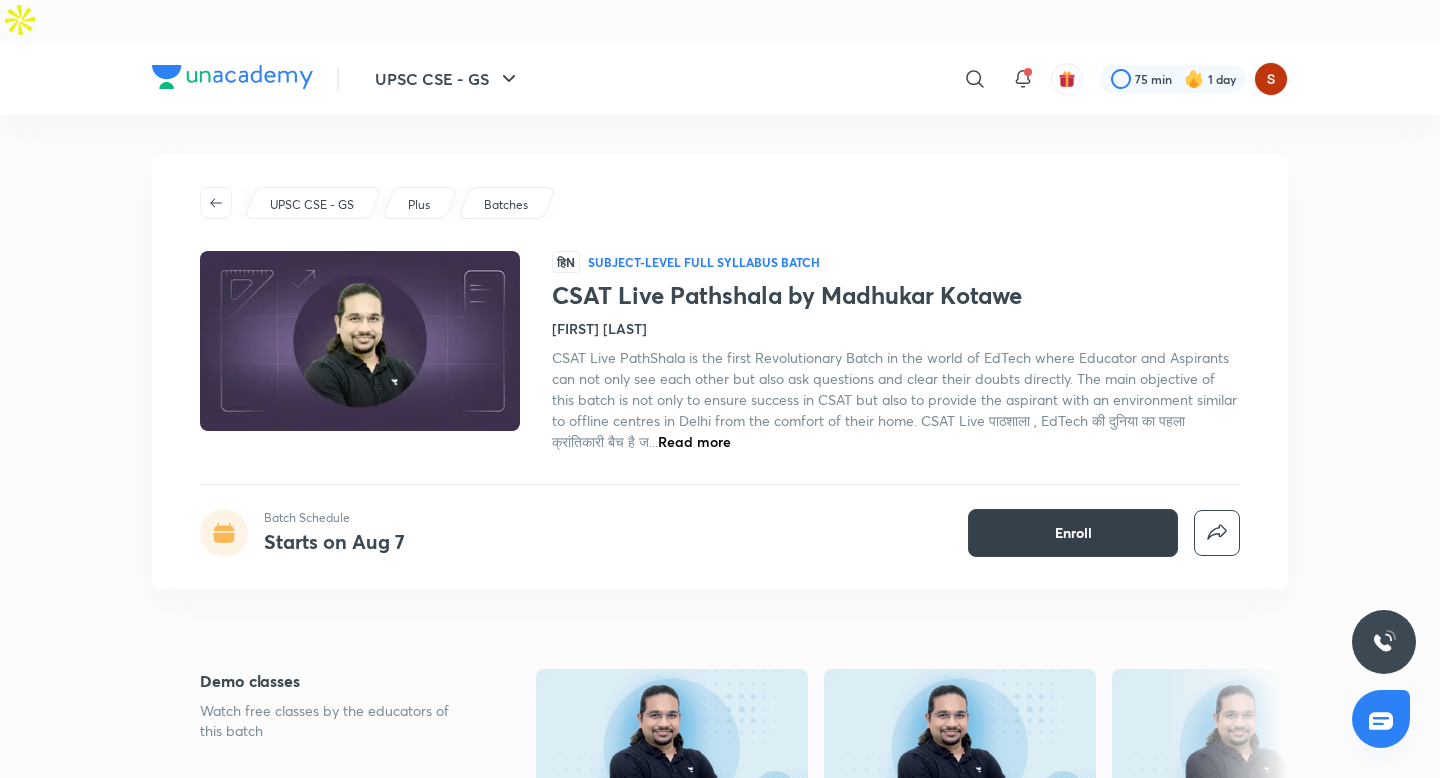 click on "Enroll" at bounding box center (1073, 533) 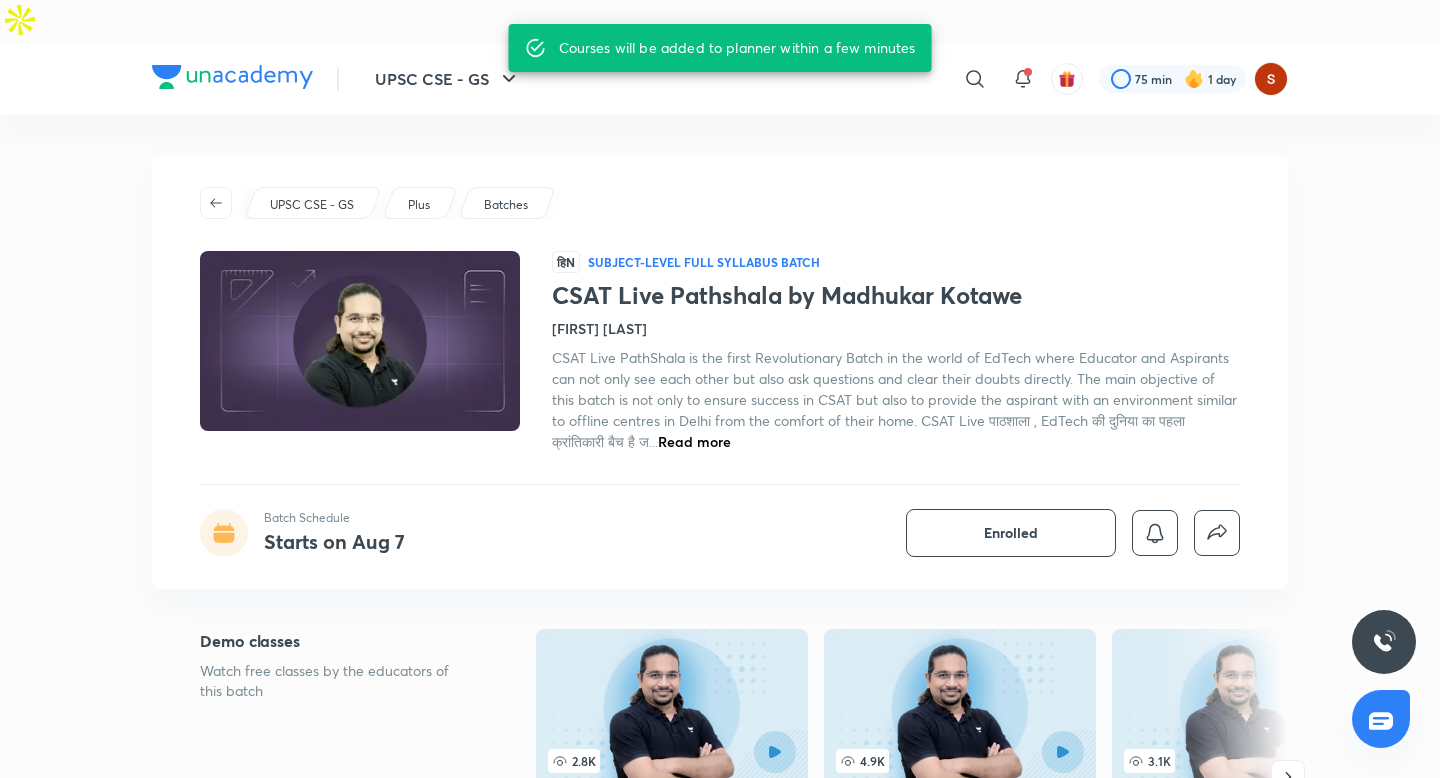 click on "UPSC CSE - GS ​ 75 min 1 day CSAT Live Pathshala by [FIRST] [LAST] Batch Schedule Starts on Aug 7 Enrolled UPSC CSE - GS Plus Batches हिN Subject-level full syllabus Batch CSAT Live Pathshala by [FIRST] [LAST] [FIRST] [LAST] CSAT Live PathShala is the first Revolutionary Batch in the world of EdTech where Educator and Aspirants can not only see each other but also ask questions and clear their doubts directly. The main objective of this batch is not only to ensure success in CSAT but also to provide the aspirant with an environment similar to offline centres in Delhi from the comfort of their home.
CSAT Live पाठशाला , EdTech की दुनिया का पहला क्रांतिकारी बैच है ज... Read more Batch Schedule Starts on Aug 7 Enrolled Demo classes Watch free classes by the educators of this batch 2.8K Hinglish Practice & Strategy Why Talented Aspirants Fail in UPSC? Prelims 2026 Strategy [FIRST] [LAST] 22nd Mar • 1h 4.9K Hindi 3.1K" at bounding box center (720, 2282) 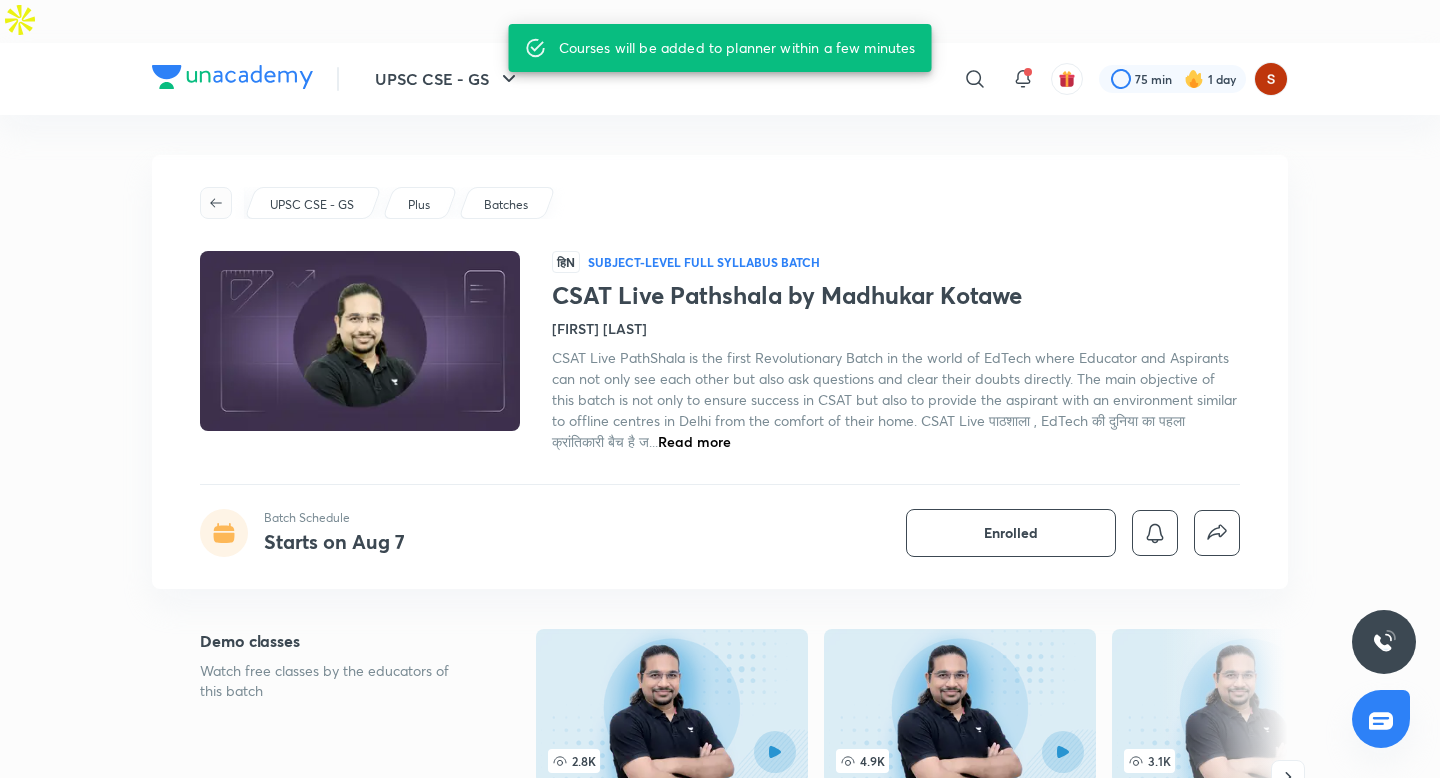 click 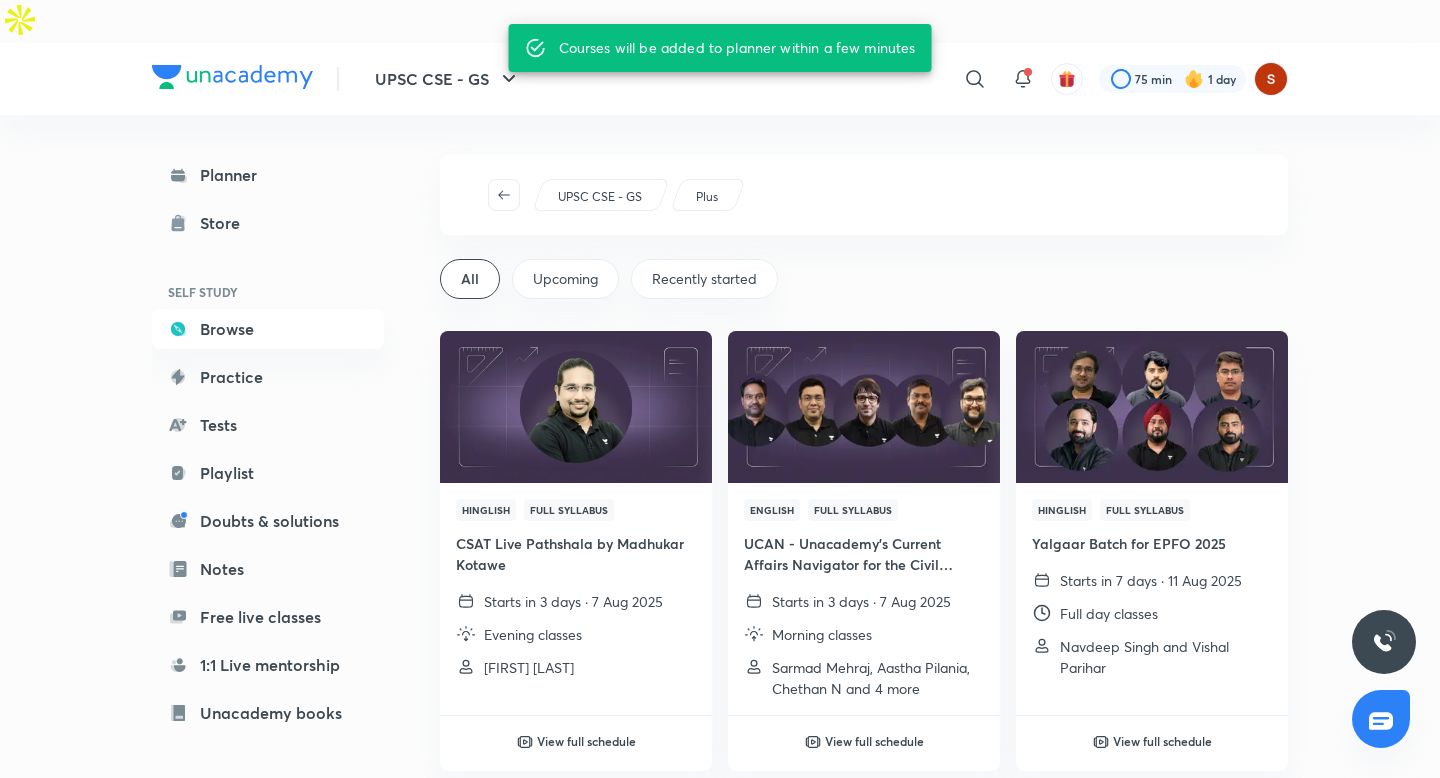 click on "UPSC CSE - GS ​ 75 min 1 day Planner Store SELF STUDY Browse Practice Tests Playlist Doubts & solutions Notes Free live classes 1:1 Live mentorship Unacademy books ME Enrollments Saved UPSC CSE - GS Plus All Upcoming Recently started Hinglish Full Syllabus CSAT Live Pathshala by [FIRST] [LAST] Starts in 3 days · 7 Aug 2025 Evening classes [FIRST] [LAST] View full schedule English Full Syllabus UCAN - Unacademy's Current Affairs Navigator for the Civil Services Examination Starts in 3 days · 7 Aug 2025 Morning classes [FIRST] [LAST], [FIRST] [LAST], [FIRST] [LAST] and 4 more View full schedule Hinglish Full Syllabus Yalgaar Batch for EPFO 2025 Starts in 7 days · 11 Aug 2025 Full day classes [FIRST] [LAST] and [FIRST] [LAST] View full schedule Hinglish Full Syllabus Neev: Foundation Batch for UPSC CSE 2028 (Bilingual) Started on 31 Jul 2025 Full day classes [FIRST] [LAST] and [FIRST] [LAST] View full schedule Hindi Full Syllabus Started on 31 Jul 2025 Full day classes [FIRST] [LAST] View full schedule English Hinglish" at bounding box center (720, 1146) 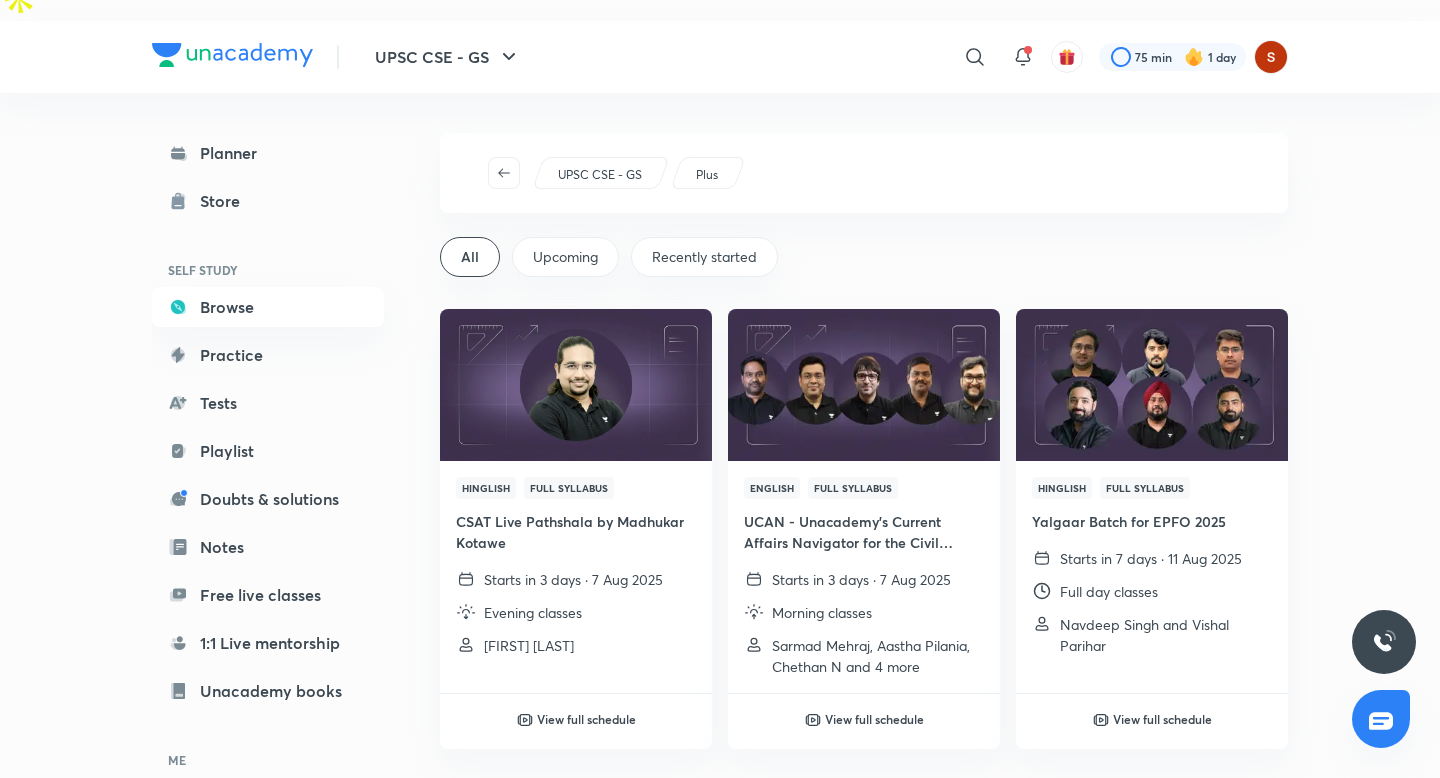 scroll, scrollTop: 0, scrollLeft: 0, axis: both 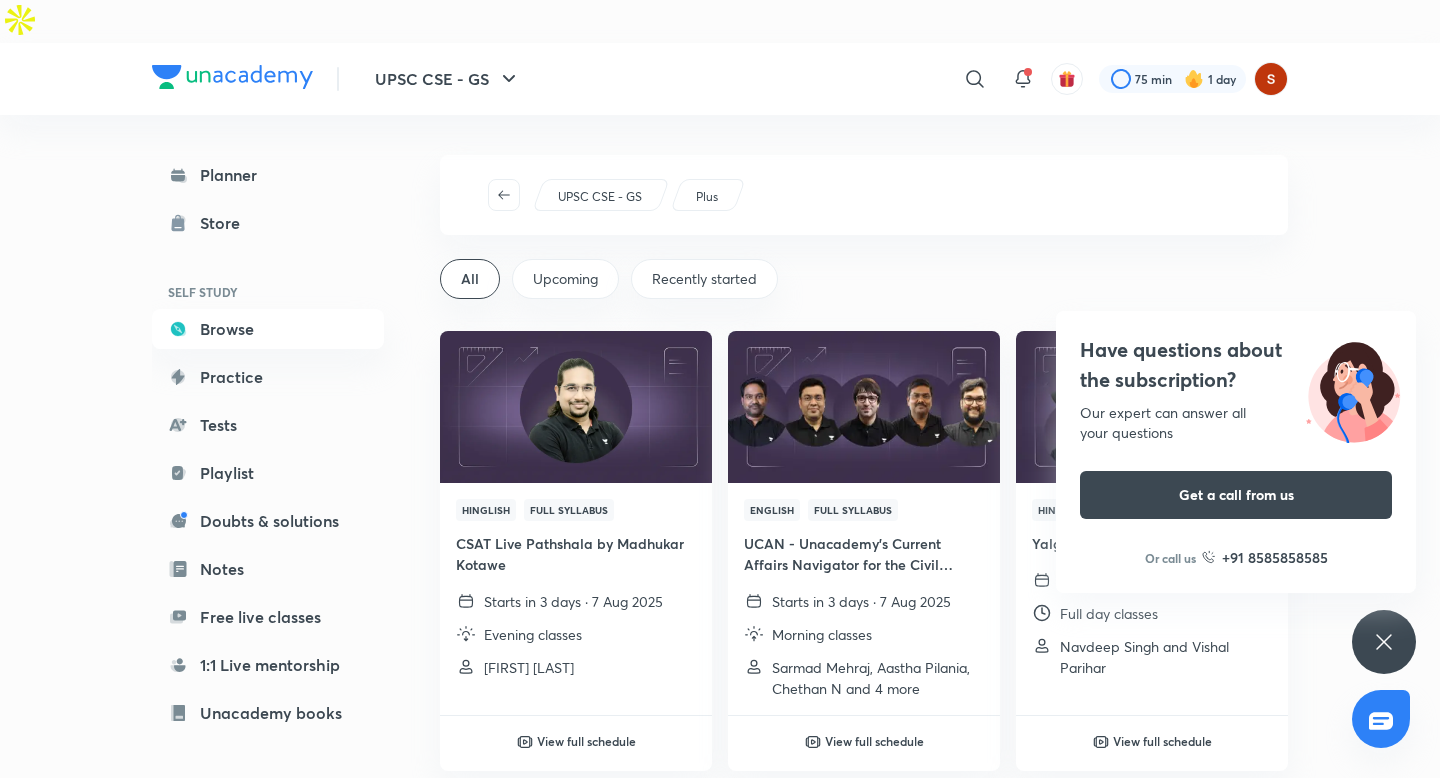 click on "UPSC CSE - GS ​ 75 min 1 day Planner Store SELF STUDY Browse Practice Tests Playlist Doubts & solutions Notes Free live classes 1:1 Live mentorship Unacademy books ME Enrollments Saved UPSC CSE - GS Plus All Upcoming Recently started Hinglish Full Syllabus CSAT Live Pathshala by [FIRST] [LAST] Starts in 3 days · 7 Aug 2025 Evening classes [FIRST] [LAST] View full schedule English Full Syllabus UCAN - Unacademy's Current Affairs Navigator for the Civil Services Examination Starts in 3 days · 7 Aug 2025 Morning classes [FIRST] [LAST], [FIRST] [LAST], [FIRST] [LAST] and 4 more View full schedule Hinglish Full Syllabus Yalgaar Batch for EPFO 2025 Starts in 7 days · 11 Aug 2025 Full day classes [FIRST] [LAST] and [FIRST] [LAST] View full schedule Hinglish Full Syllabus Neev: Foundation Batch for UPSC CSE 2028 (Bilingual) Started on 31 Jul 2025 Full day classes [FIRST] [LAST] and [FIRST] [LAST] View full schedule Hindi Full Syllabus Started on 31 Jul 2025 Full day classes [FIRST] [LAST] View full schedule English Hinglish" at bounding box center (720, 1877) 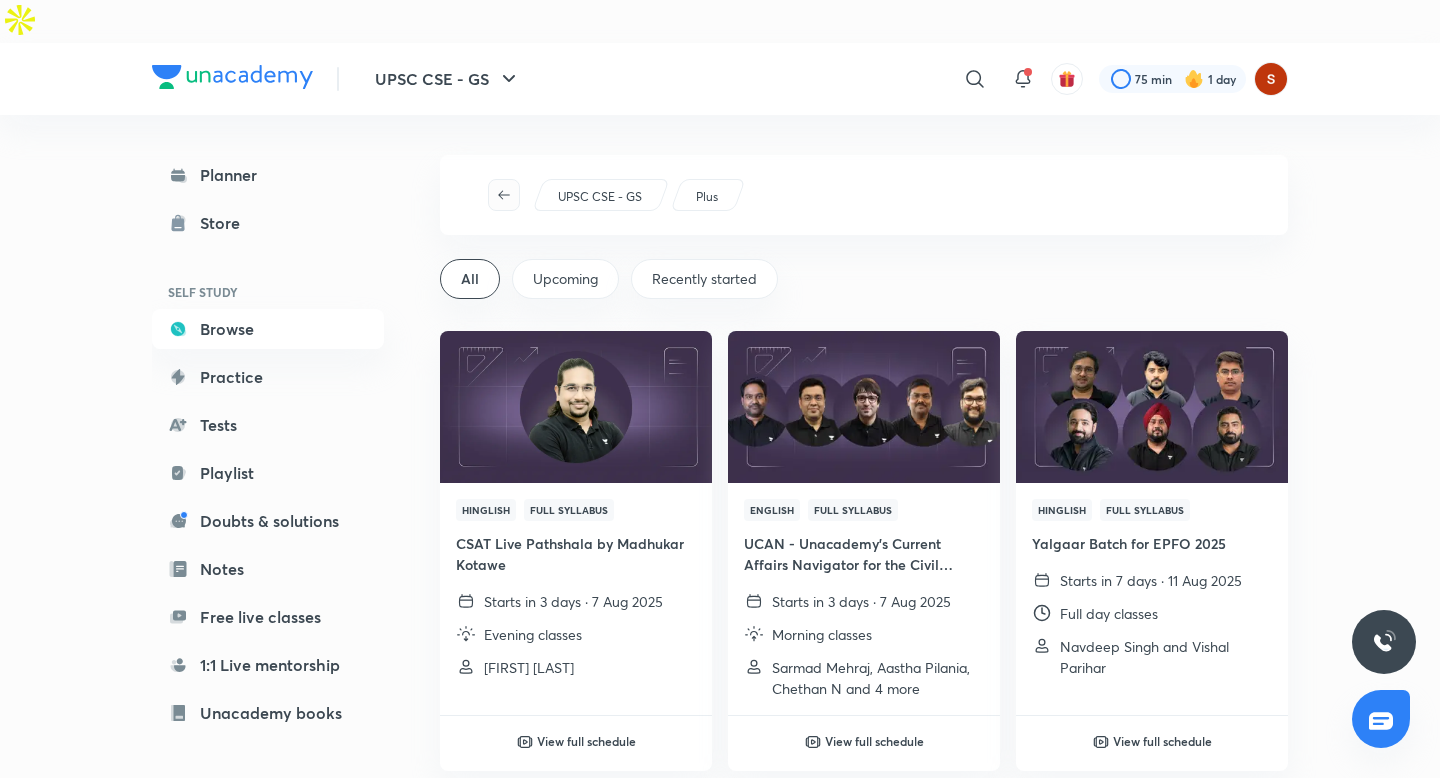 click 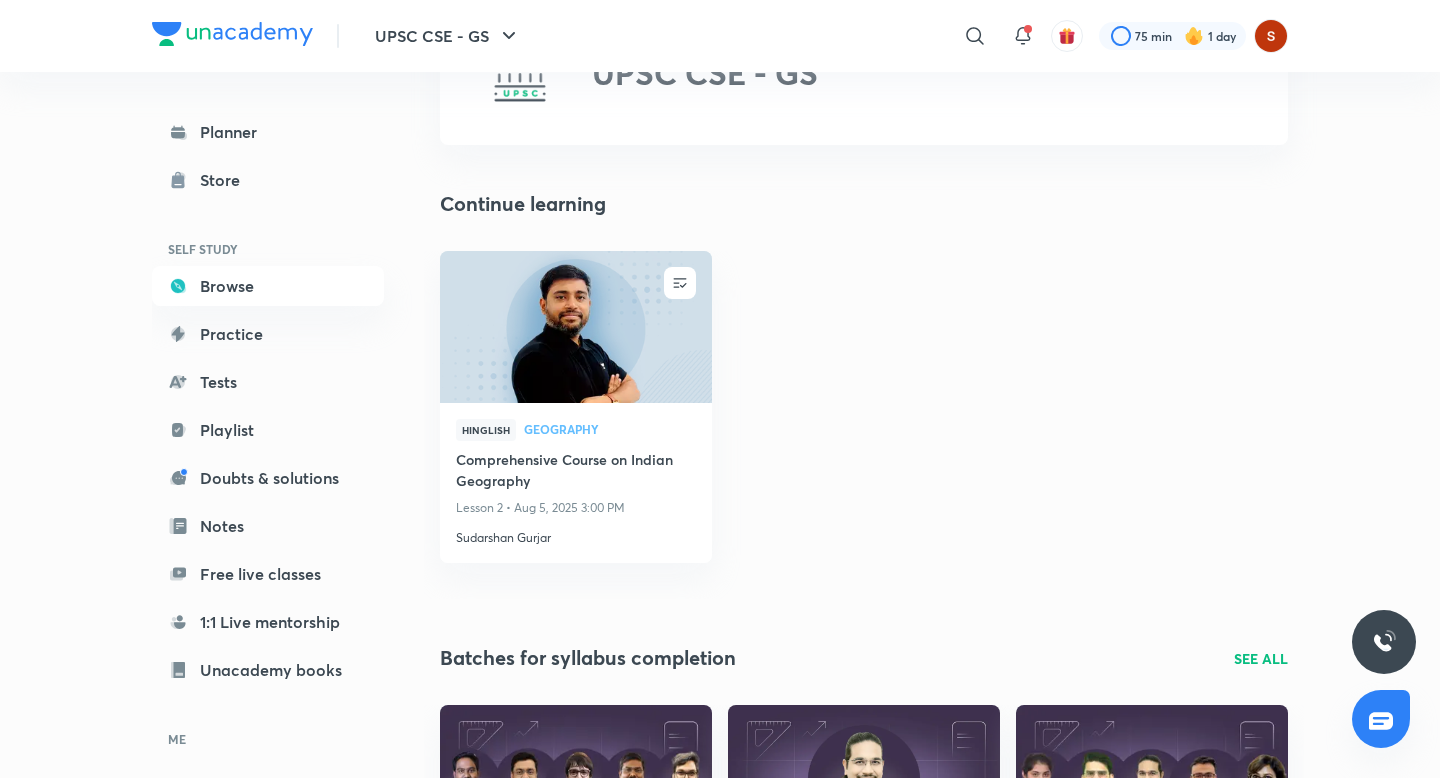 scroll, scrollTop: 0, scrollLeft: 0, axis: both 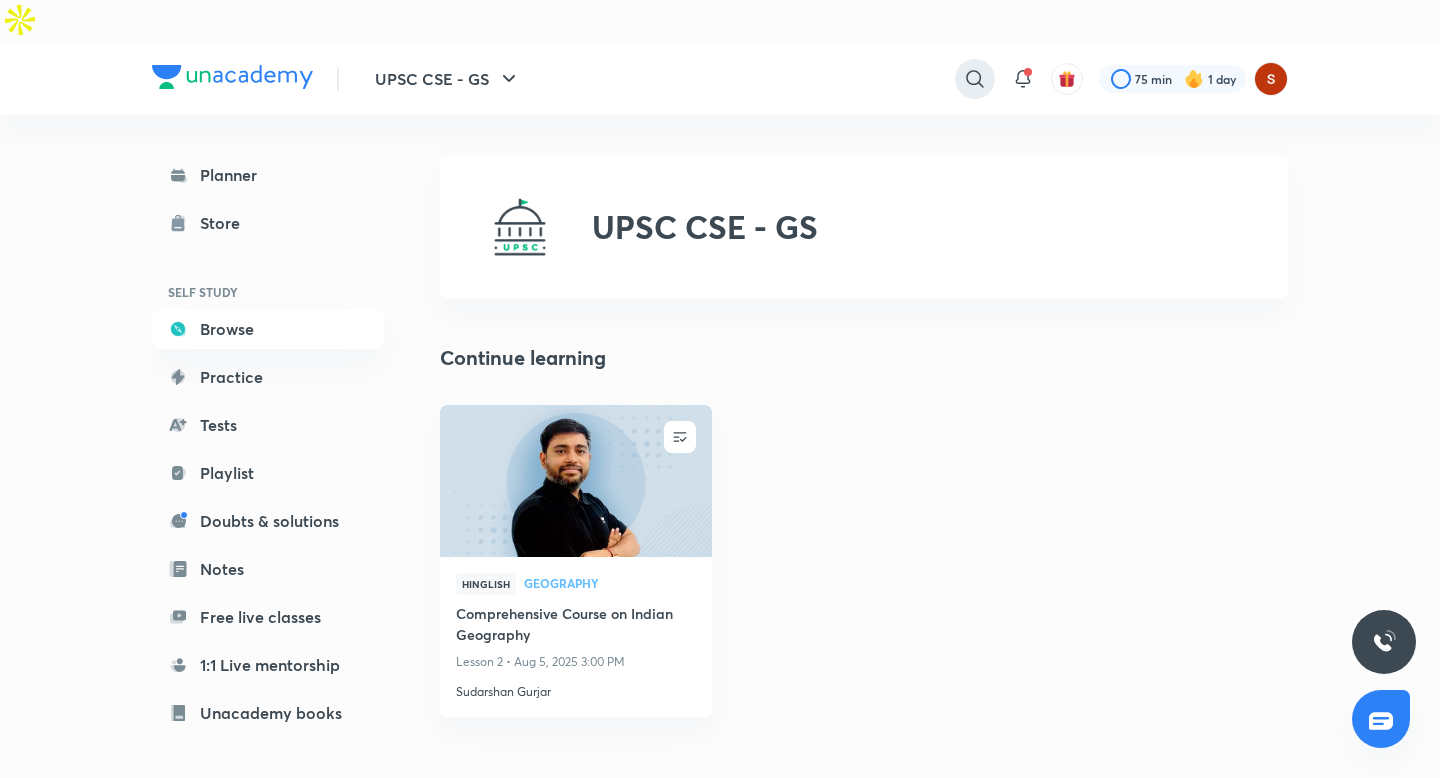 click 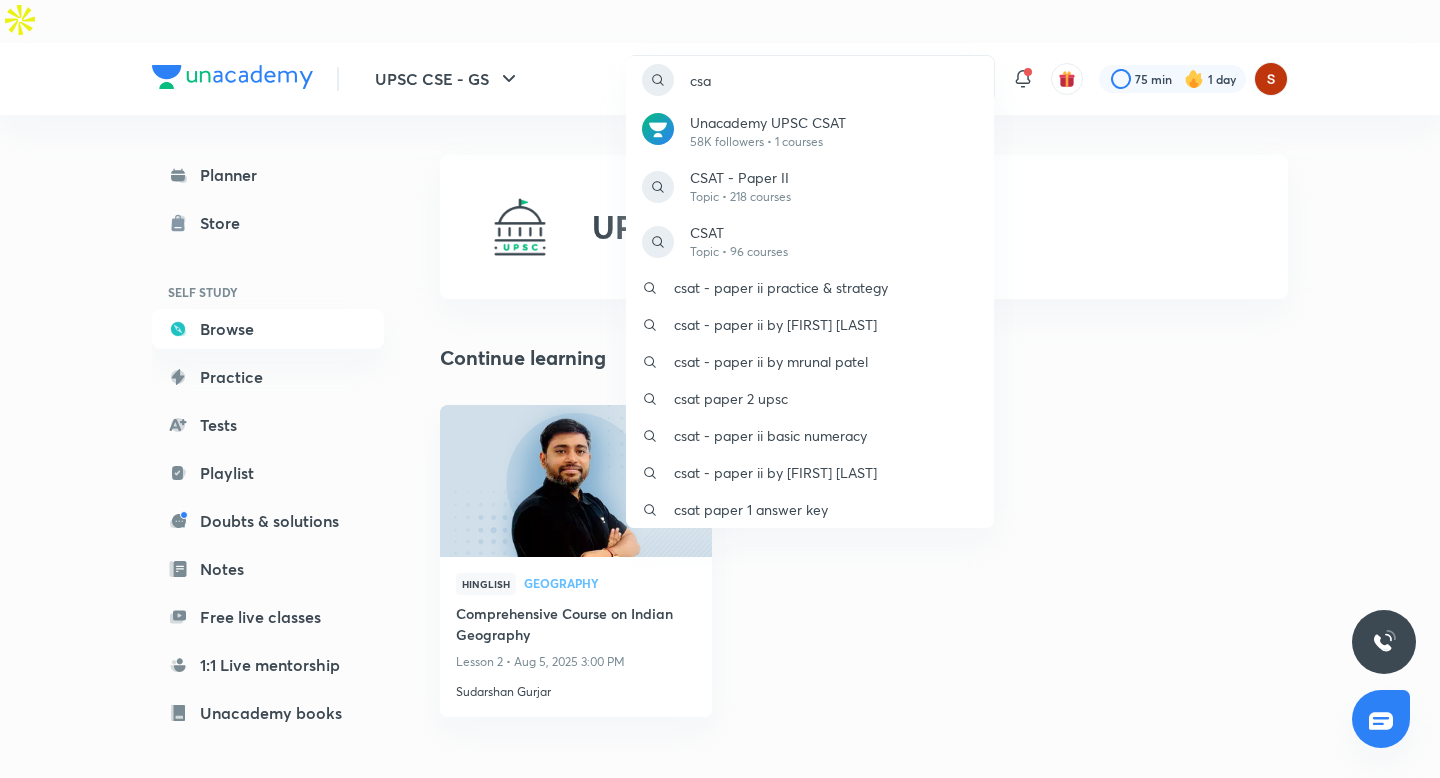 type on "csat" 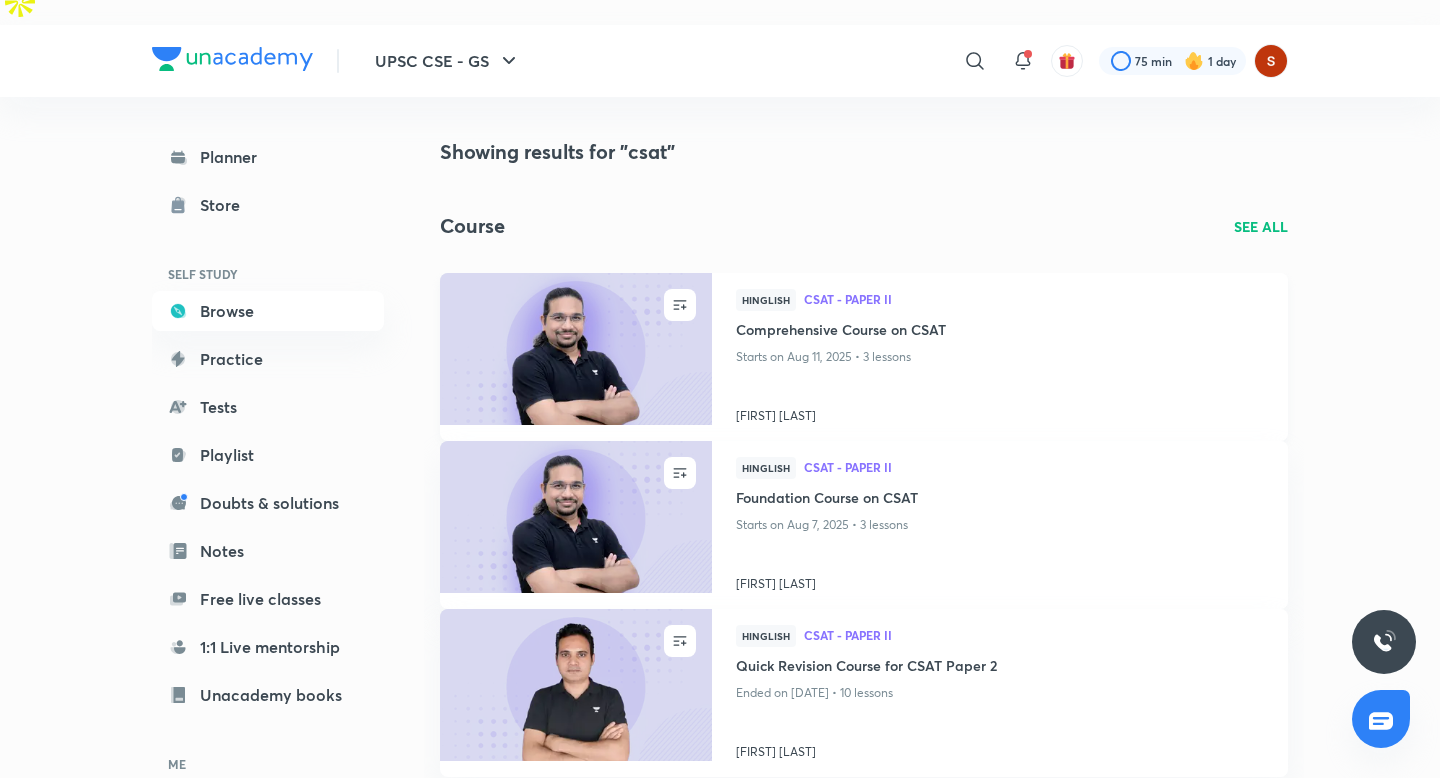 scroll, scrollTop: 0, scrollLeft: 0, axis: both 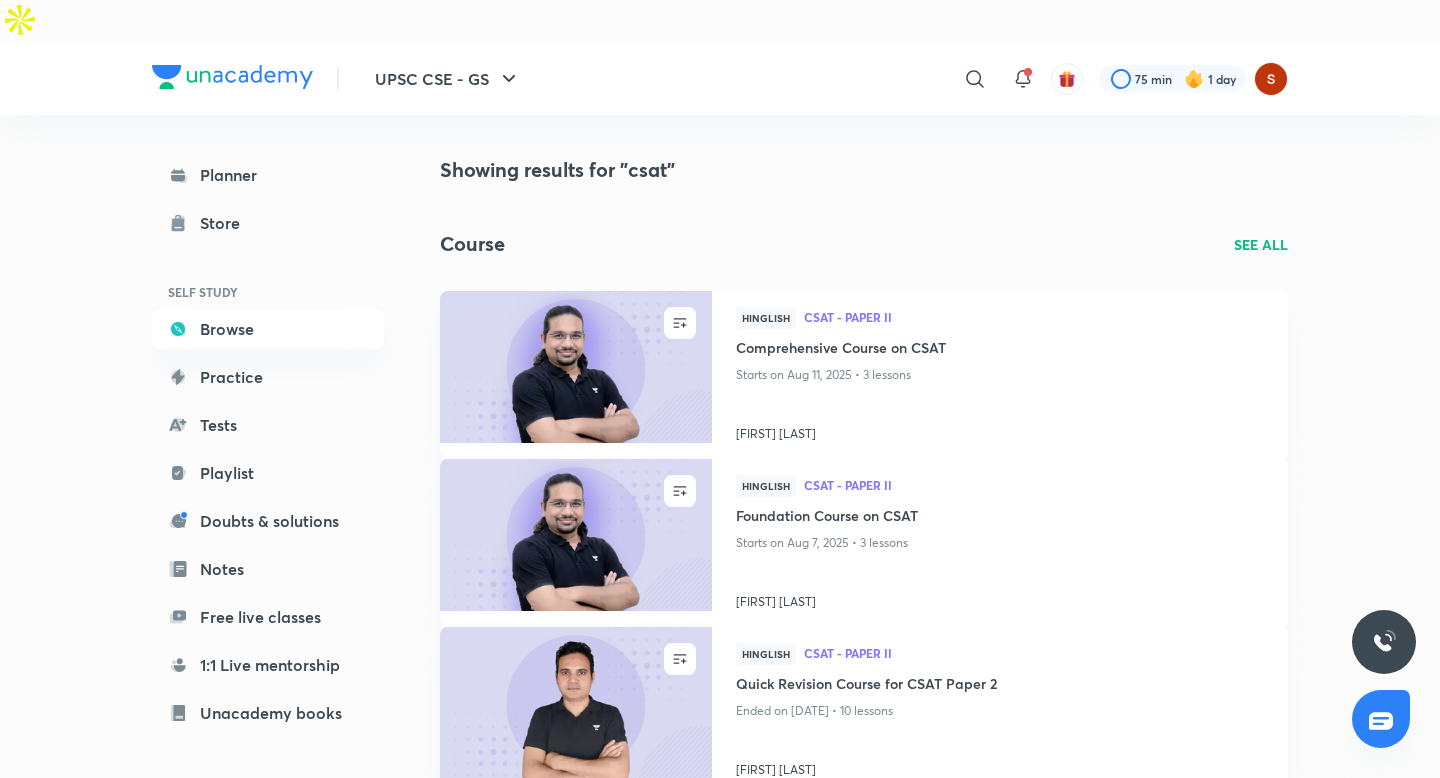 click on "SEE ALL" at bounding box center (1261, 244) 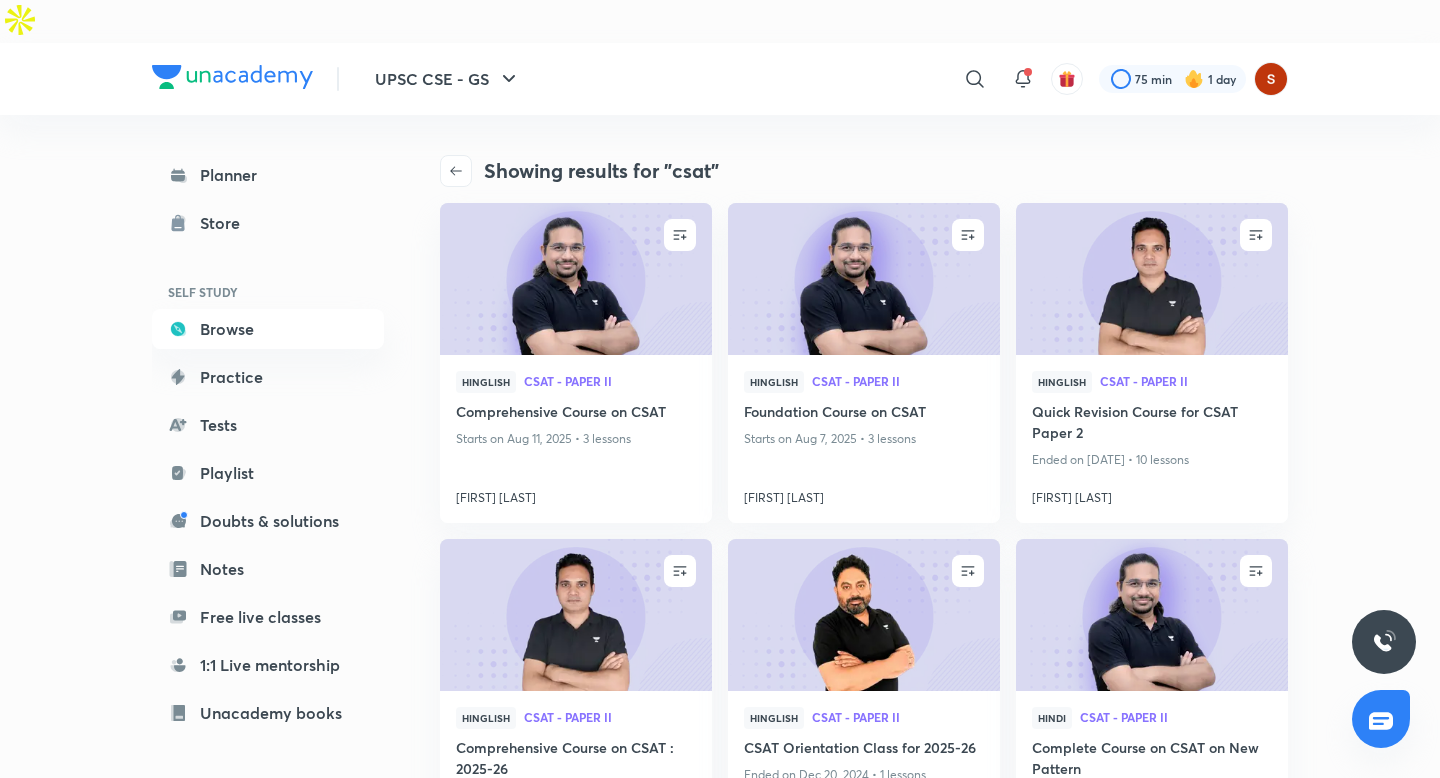 click on "UPSC CSE - GS ​ 75 min 1 day Planner Store SELF STUDY Browse Practice Tests Playlist Doubts & solutions Notes Free live classes 1:1 Live mentorship Unacademy books ME Enrollments Saved Showing results for "csat" ENROLL Hinglish CSAT - Paper II Comprehensive Course on CSAT Starts on Aug 11, 2025 • 3 lessons [FIRST] [LAST] ENROLL Hinglish CSAT - Paper II Foundation Course on CSAT Starts on Aug 7, 2025 • 3 lessons [FIRST] [LAST] ENROLL Hinglish CSAT - Paper II Quick Revision Course for CSAT Paper 2 Ended on Apr 18, 2025 • 10 lessons [FIRST] [LAST] ENROLL Hinglish CSAT - Paper II Comprehensive Course on CSAT : 2025-26 Ended on Apr 9, 2025 • 60 lessons [FIRST] [LAST] ENROLL Hinglish CSAT - Paper II CSAT Orientation Class for 2025-26 Ended on Dec 20, 2024 • 1 lessons [FIRST] [LAST] ENROLL Hindi CSAT - Paper II Complete Course on CSAT on New Pattern [FIRST] [LAST] ENROLL Hindi UPSC CSE Batches CSAT Orientation Class for 2025 Ended on Dec 15, 2024 • 1 lessons [FIRST] [LAST] ENROLL Hindi UPSC CSE Batches" at bounding box center [720, 5785] 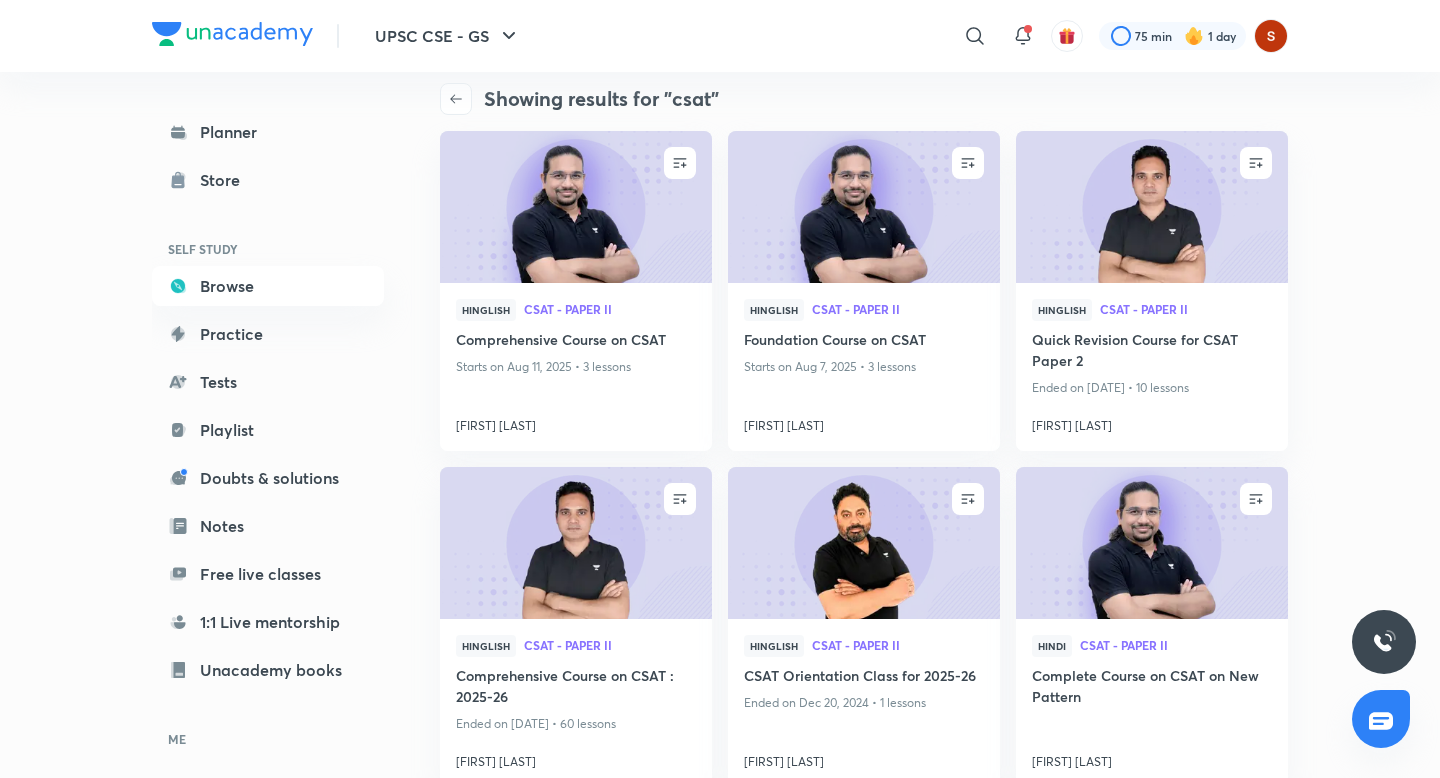scroll, scrollTop: 73, scrollLeft: 0, axis: vertical 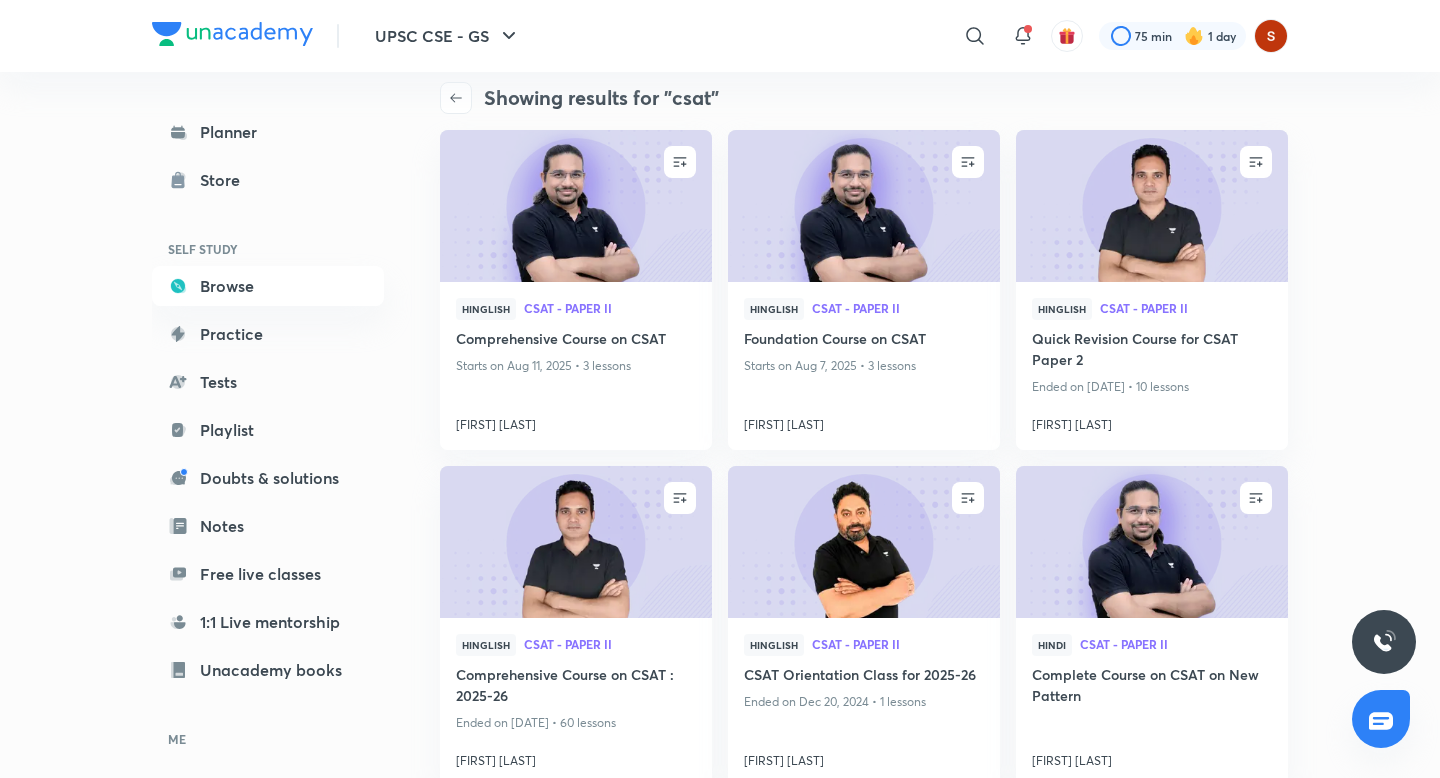click on "UPSC CSE - GS ​ 75 min 1 day Planner Store SELF STUDY Browse Practice Tests Playlist Doubts & solutions Notes Free live classes 1:1 Live mentorship Unacademy books ME Enrollments Saved Showing results for "csat" ENROLL Hinglish CSAT - Paper II Comprehensive Course on CSAT Starts on Aug 11, 2025 • 3 lessons [FIRST] [LAST] ENROLL Hinglish CSAT - Paper II Foundation Course on CSAT Starts on Aug 7, 2025 • 3 lessons [FIRST] [LAST] ENROLL Hinglish CSAT - Paper II Quick Revision Course for CSAT Paper 2 Ended on Apr 18, 2025 • 10 lessons [FIRST] [LAST] ENROLL Hinglish CSAT - Paper II Comprehensive Course on CSAT : 2025-26 Ended on Apr 9, 2025 • 60 lessons [FIRST] [LAST] ENROLL Hinglish CSAT - Paper II CSAT Orientation Class for 2025-26 Ended on Dec 20, 2024 • 1 lessons [FIRST] [LAST] ENROLL Hindi CSAT - Paper II Complete Course on CSAT on New Pattern [FIRST] [LAST] ENROLL Hindi UPSC CSE Batches CSAT Orientation Class for 2025 Ended on Dec 15, 2024 • 1 lessons [FIRST] [LAST] ENROLL Hindi UPSC CSE Batches" at bounding box center (720, 5712) 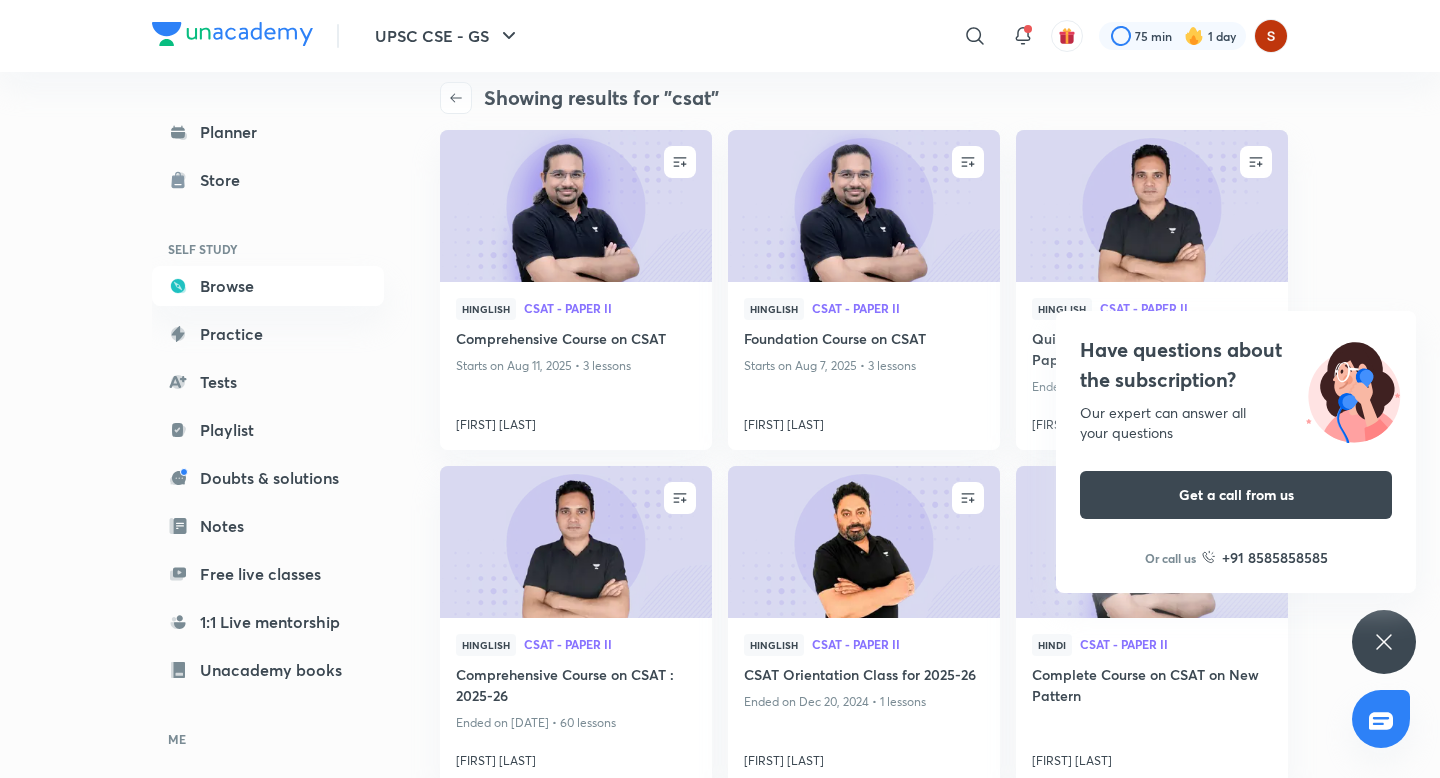 click on "Have questions about the subscription? Our expert can answer all your questions Get a call from us Or call us +91 8585858585" at bounding box center [1384, 642] 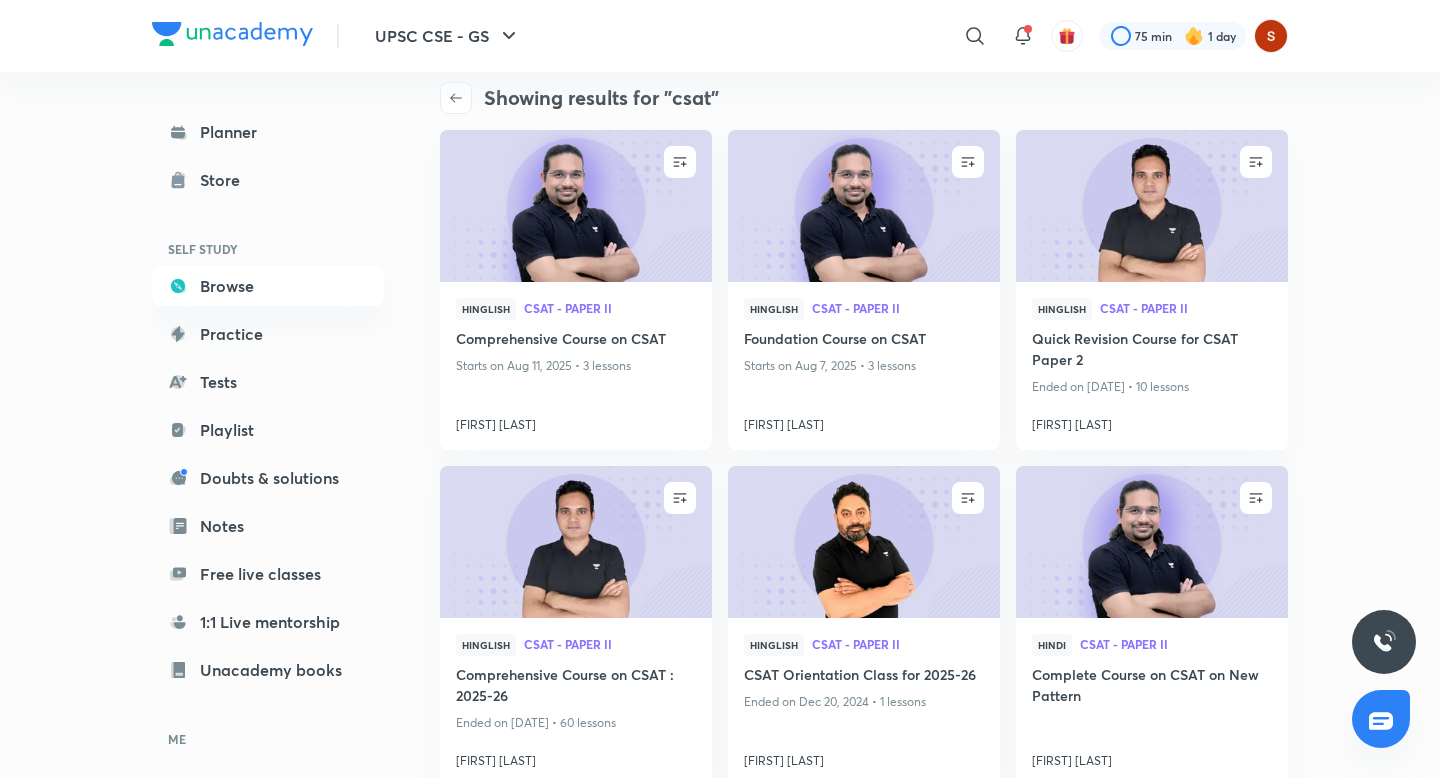 click on "UPSC CSE - GS ​ 75 min 1 day Planner Store SELF STUDY Browse Practice Tests Playlist Doubts & solutions Notes Free live classes 1:1 Live mentorship Unacademy books ME Enrollments Saved Showing results for "csat" ENROLL Hinglish CSAT - Paper II Comprehensive Course on CSAT Starts on Aug 11, 2025 • 3 lessons [FIRST] [LAST] ENROLL Hinglish CSAT - Paper II Foundation Course on CSAT Starts on Aug 7, 2025 • 3 lessons [FIRST] [LAST] ENROLL Hinglish CSAT - Paper II Quick Revision Course for CSAT Paper 2 Ended on Apr 18, 2025 • 10 lessons [FIRST] [LAST] ENROLL Hinglish CSAT - Paper II Comprehensive Course on CSAT : 2025-26 Ended on Apr 9, 2025 • 60 lessons [FIRST] [LAST] ENROLL Hinglish CSAT - Paper II CSAT Orientation Class for 2025-26 Ended on Dec 20, 2024 • 1 lessons [FIRST] [LAST] ENROLL Hindi CSAT - Paper II Complete Course on CSAT on New Pattern [FIRST] [LAST] ENROLL Hindi UPSC CSE Batches CSAT Orientation Class for 2025 Ended on Dec 15, 2024 • 1 lessons [FIRST] [LAST] ENROLL Hindi UPSC CSE Batches" at bounding box center (720, 5712) 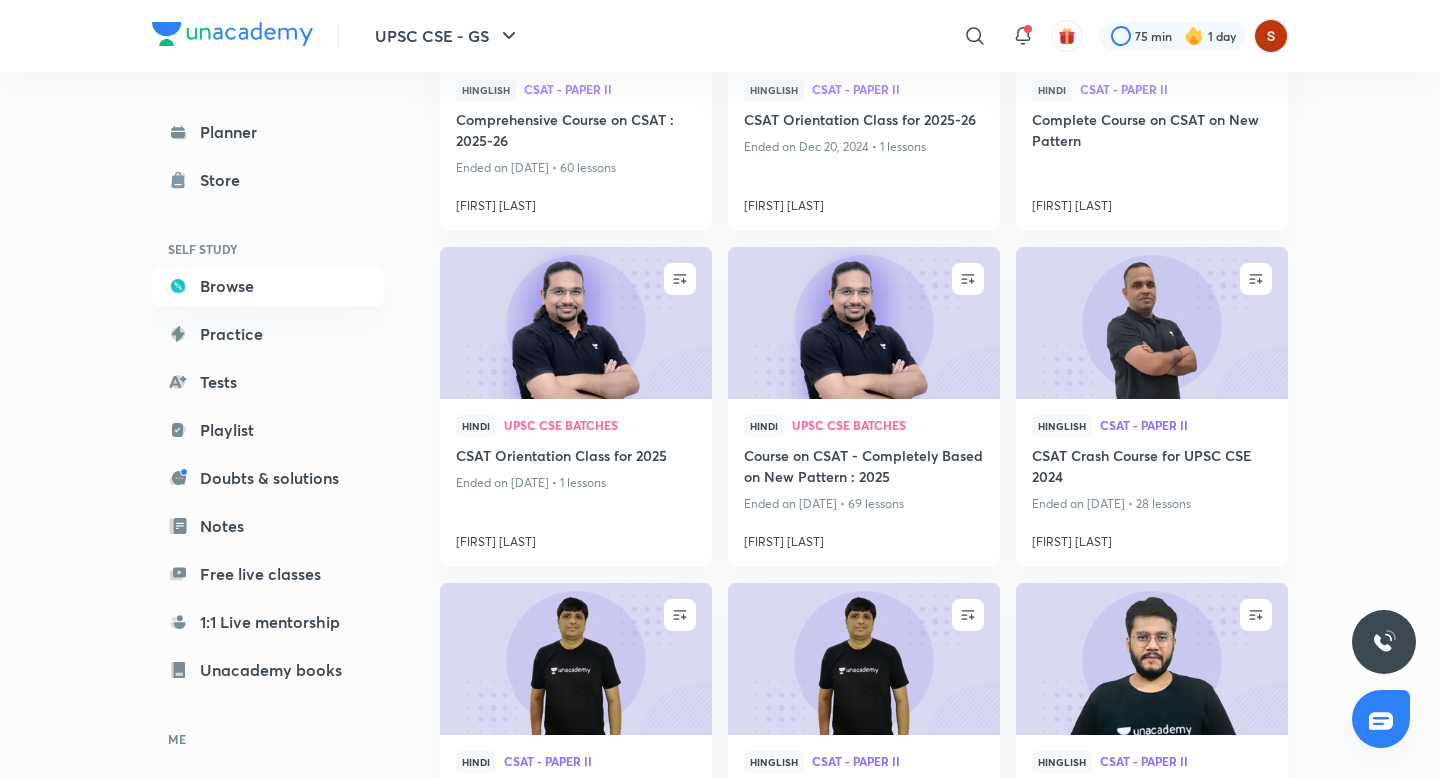 scroll, scrollTop: 635, scrollLeft: 0, axis: vertical 